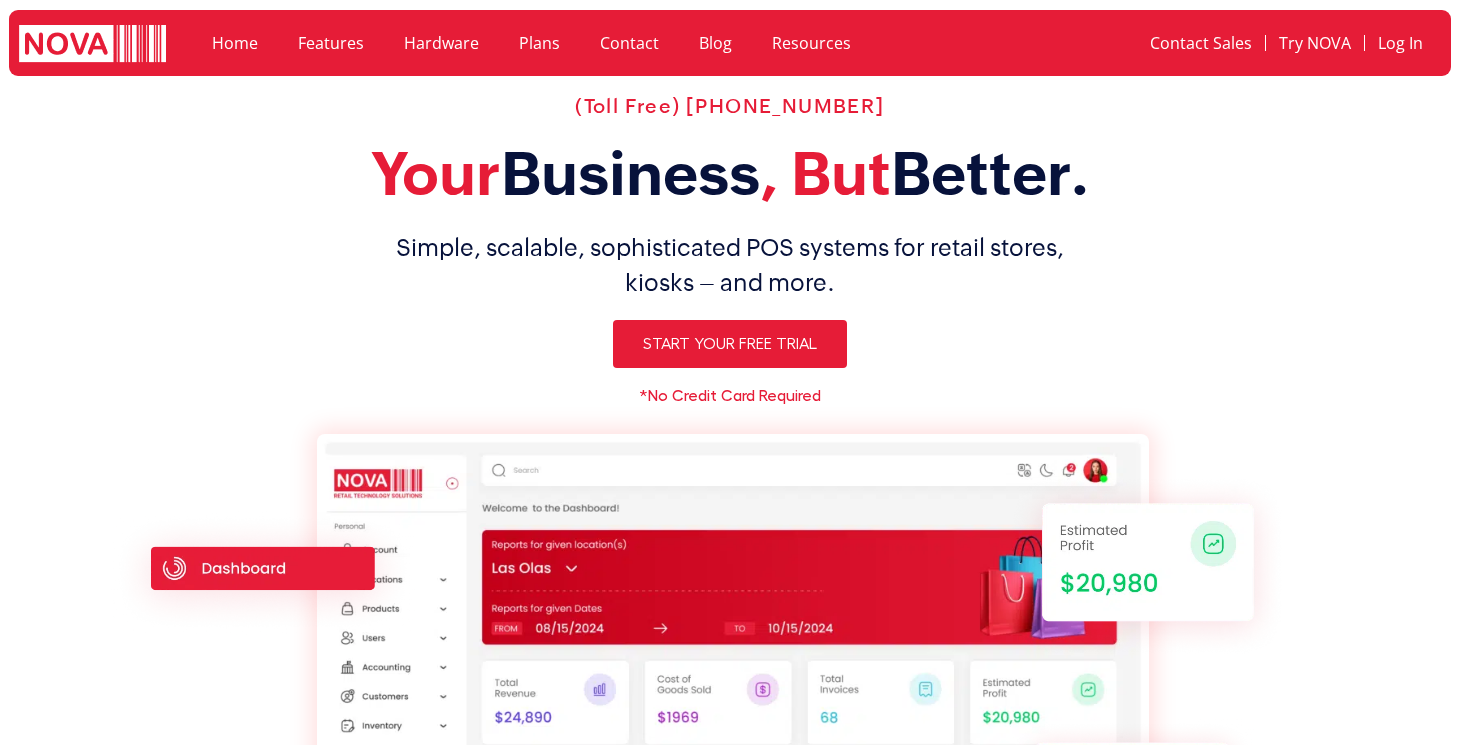 scroll, scrollTop: 0, scrollLeft: 0, axis: both 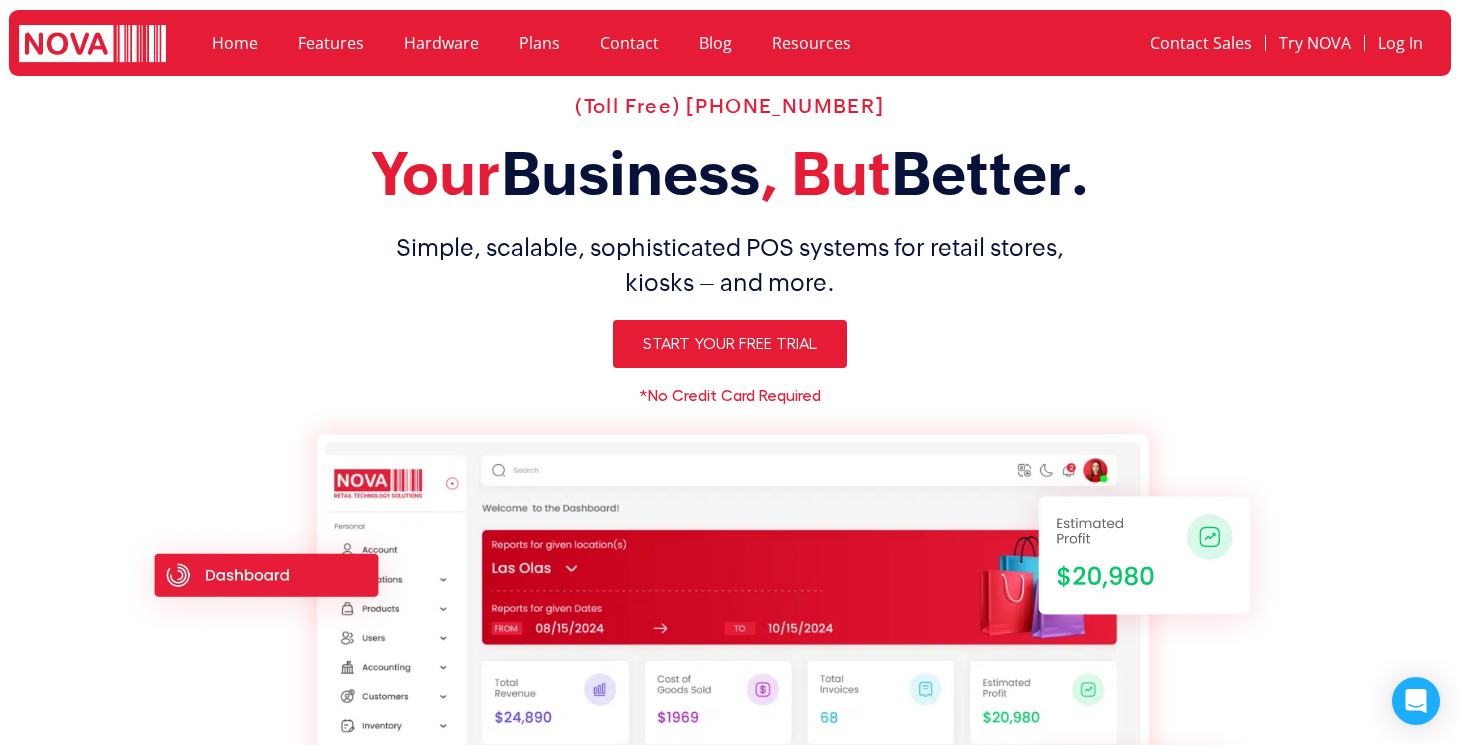 click on "Hardware" 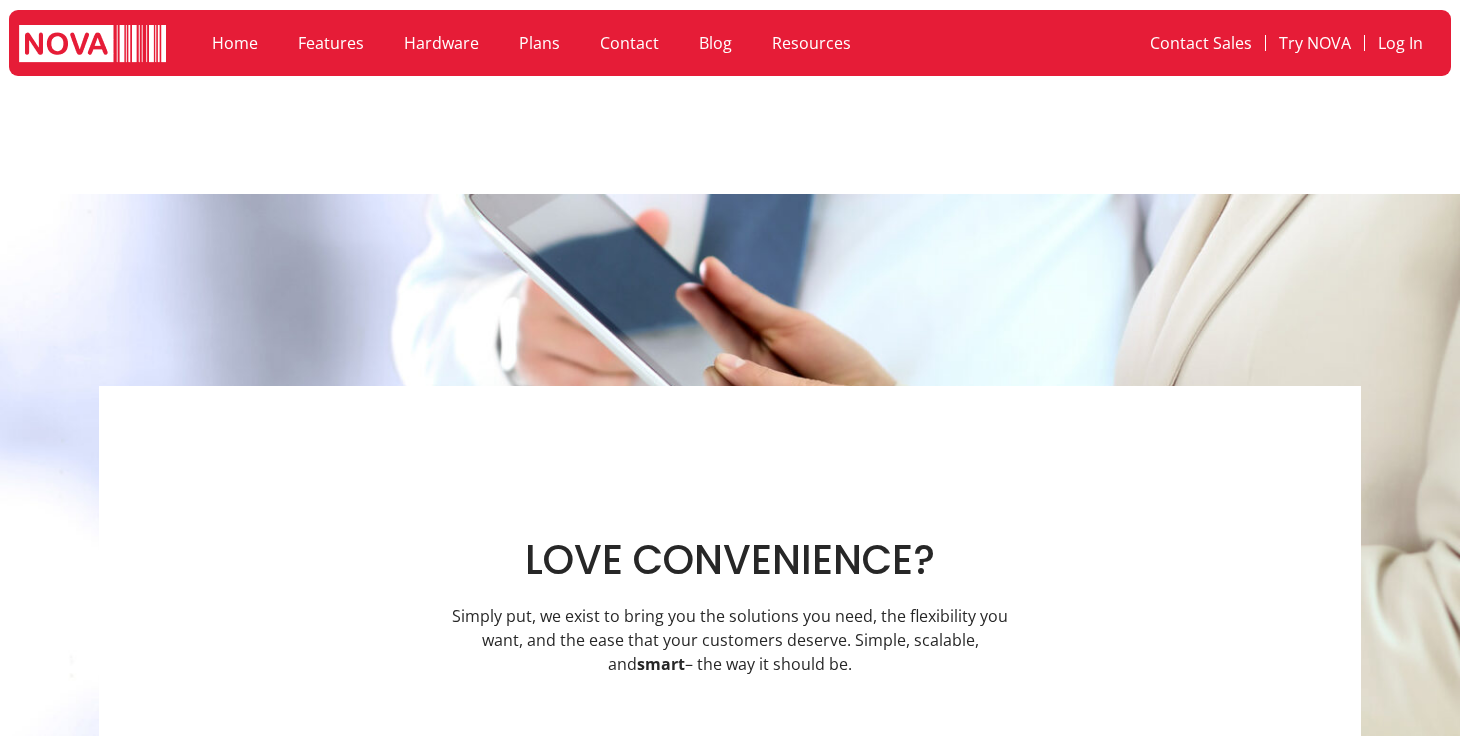 scroll, scrollTop: 0, scrollLeft: 0, axis: both 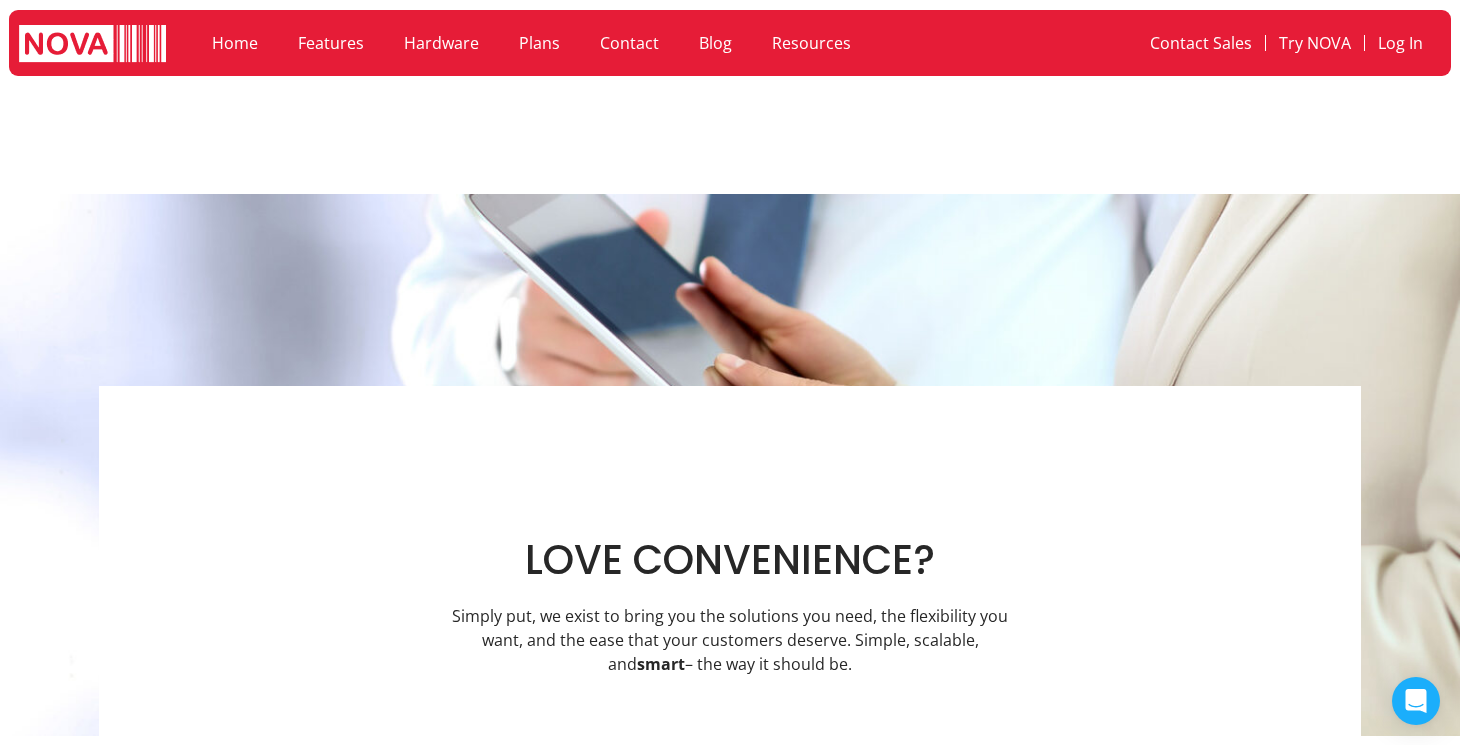 click on "Resources" 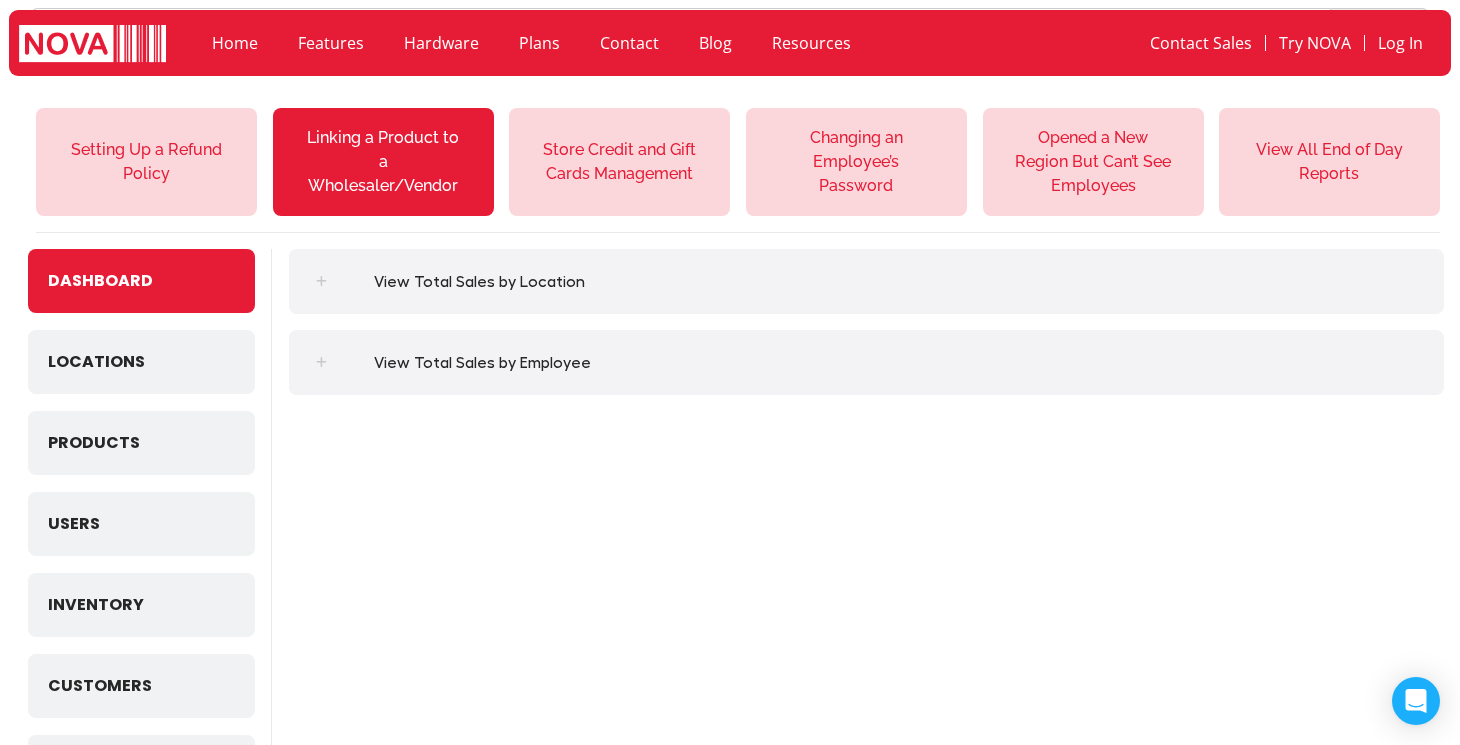 scroll, scrollTop: 206, scrollLeft: 0, axis: vertical 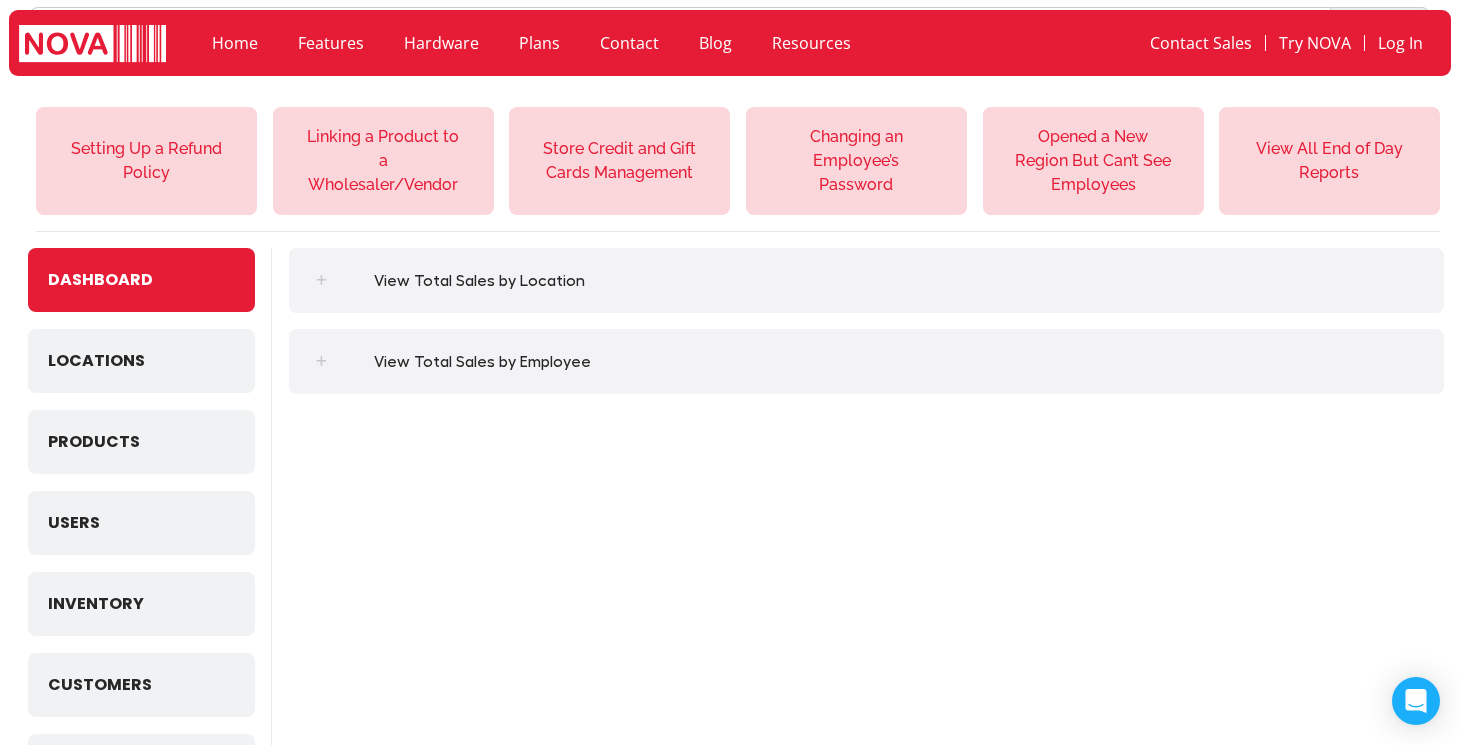 click on "Features" 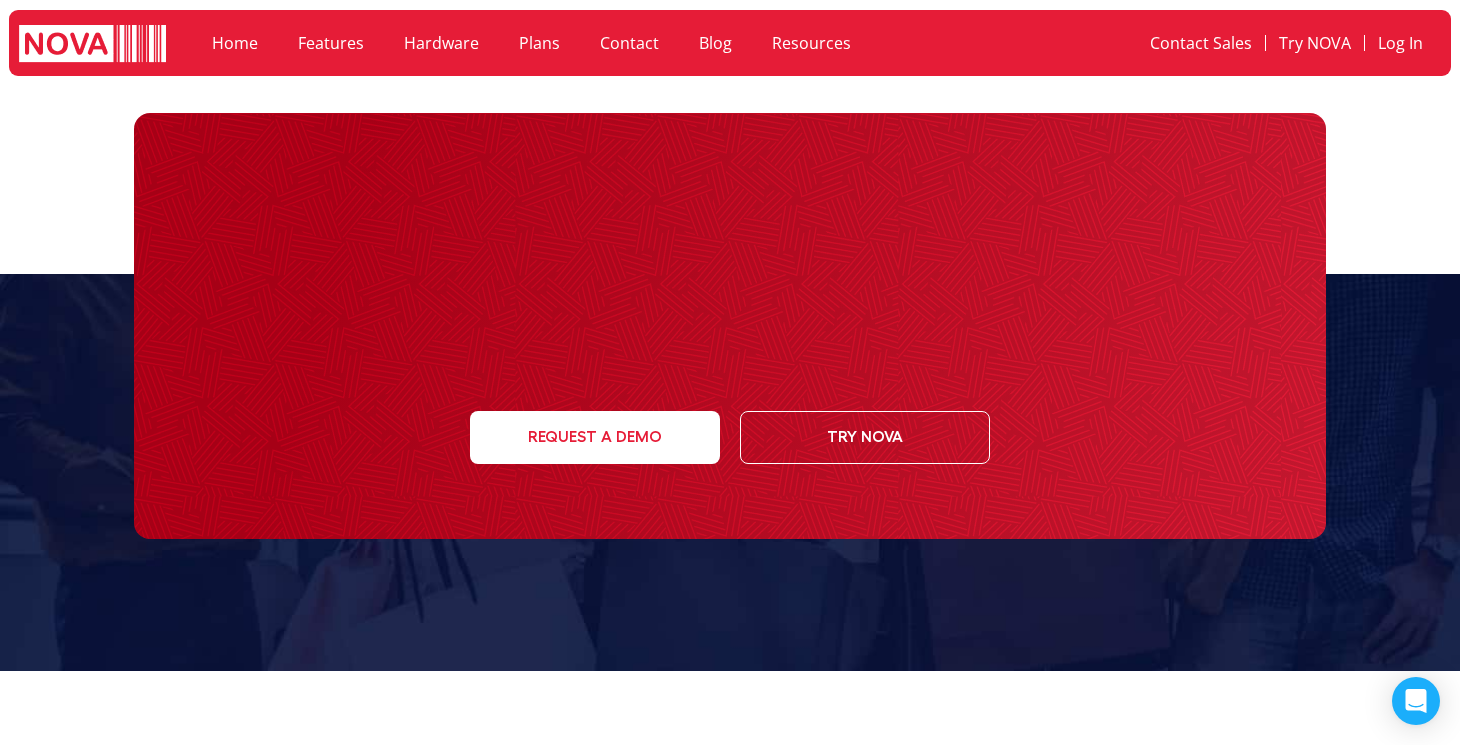 scroll, scrollTop: 0, scrollLeft: 0, axis: both 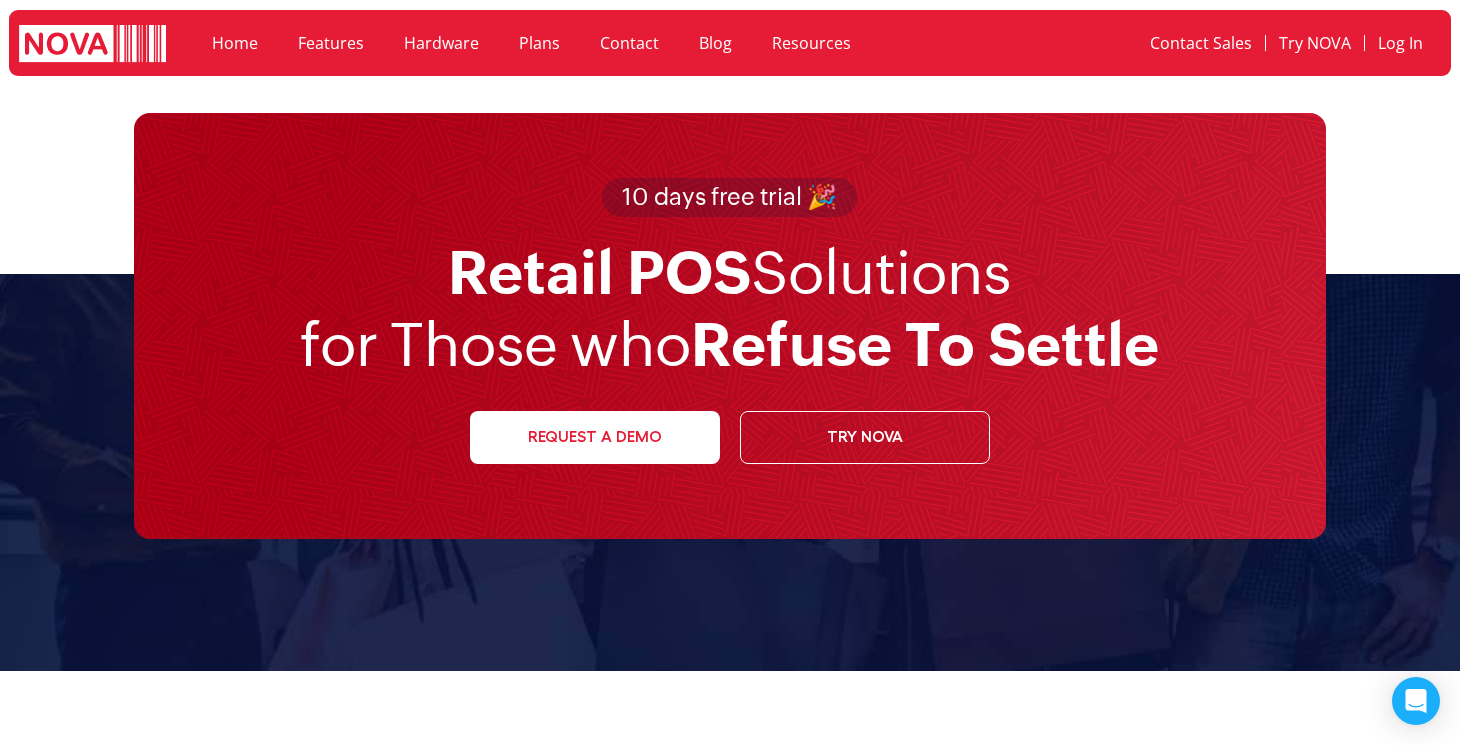 click on "Hardware" 